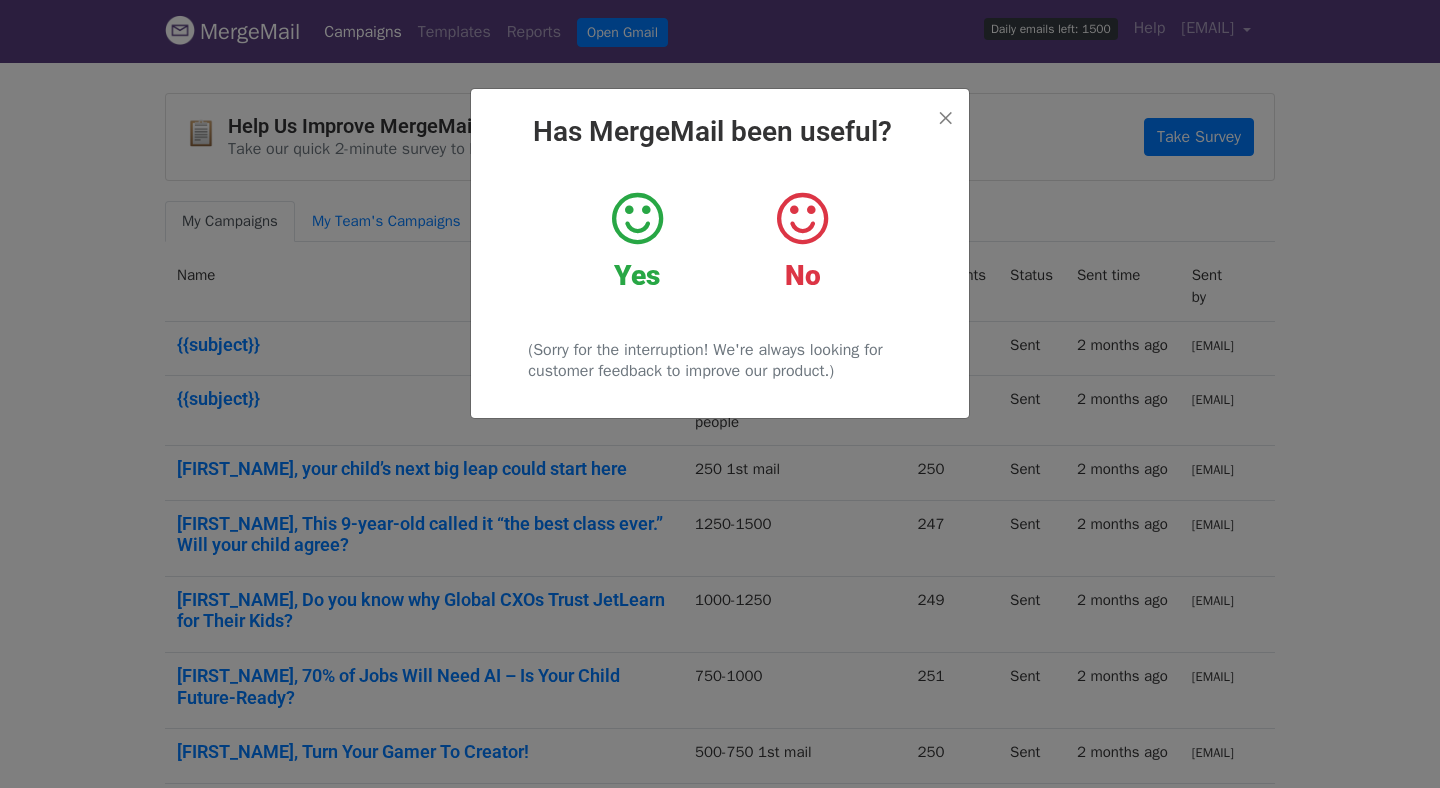 scroll, scrollTop: 0, scrollLeft: 0, axis: both 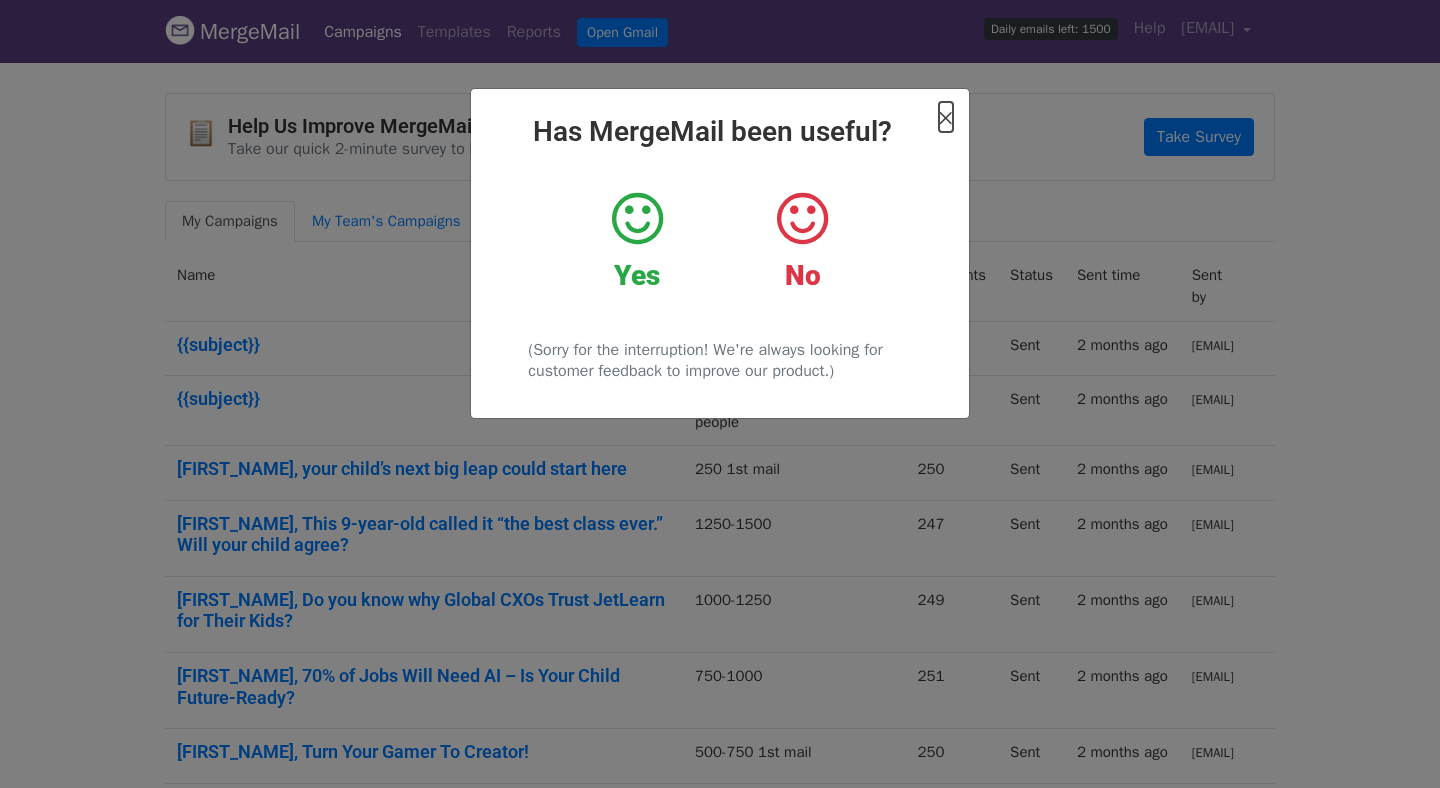 click on "×" at bounding box center (946, 117) 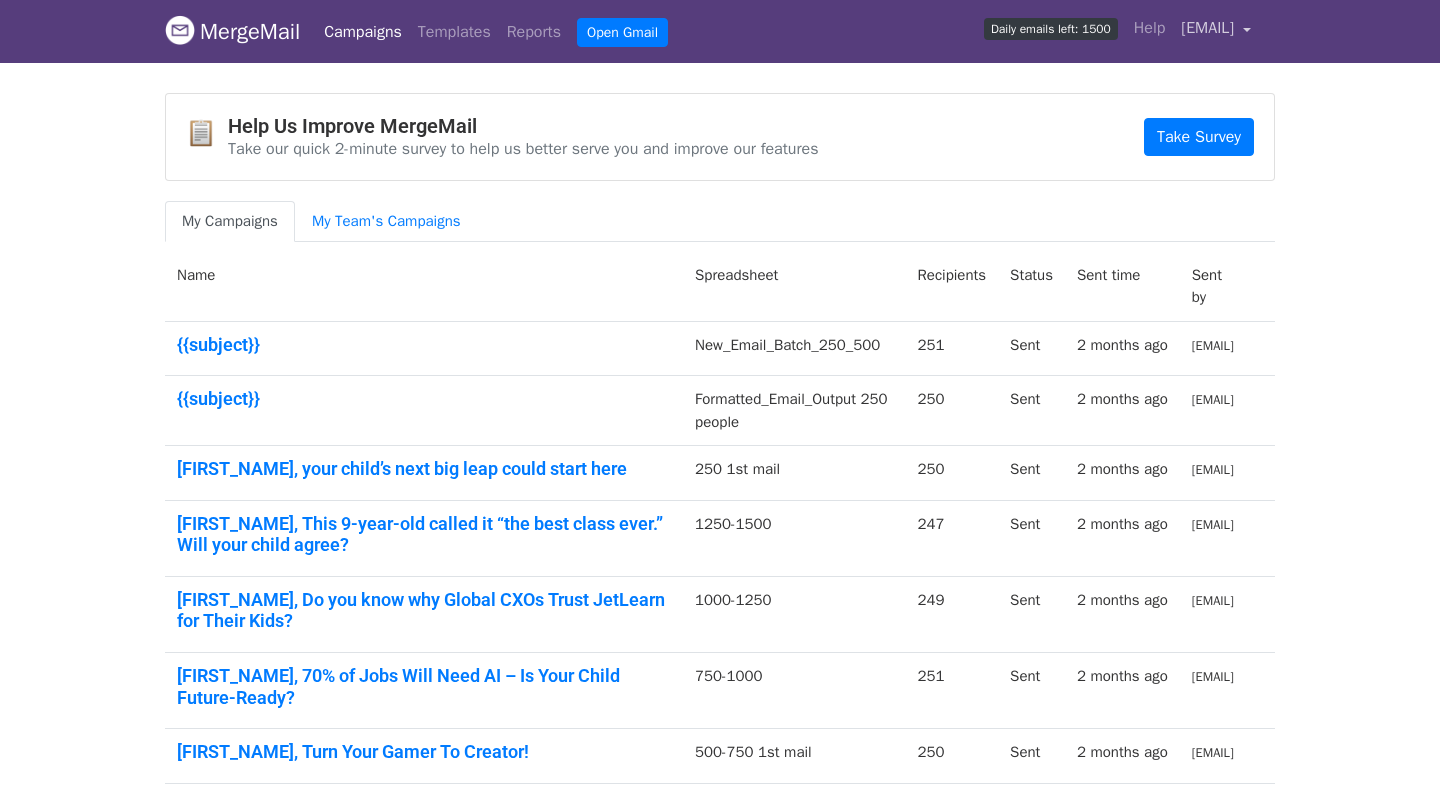 click on "[EMAIL]" at bounding box center (1207, 28) 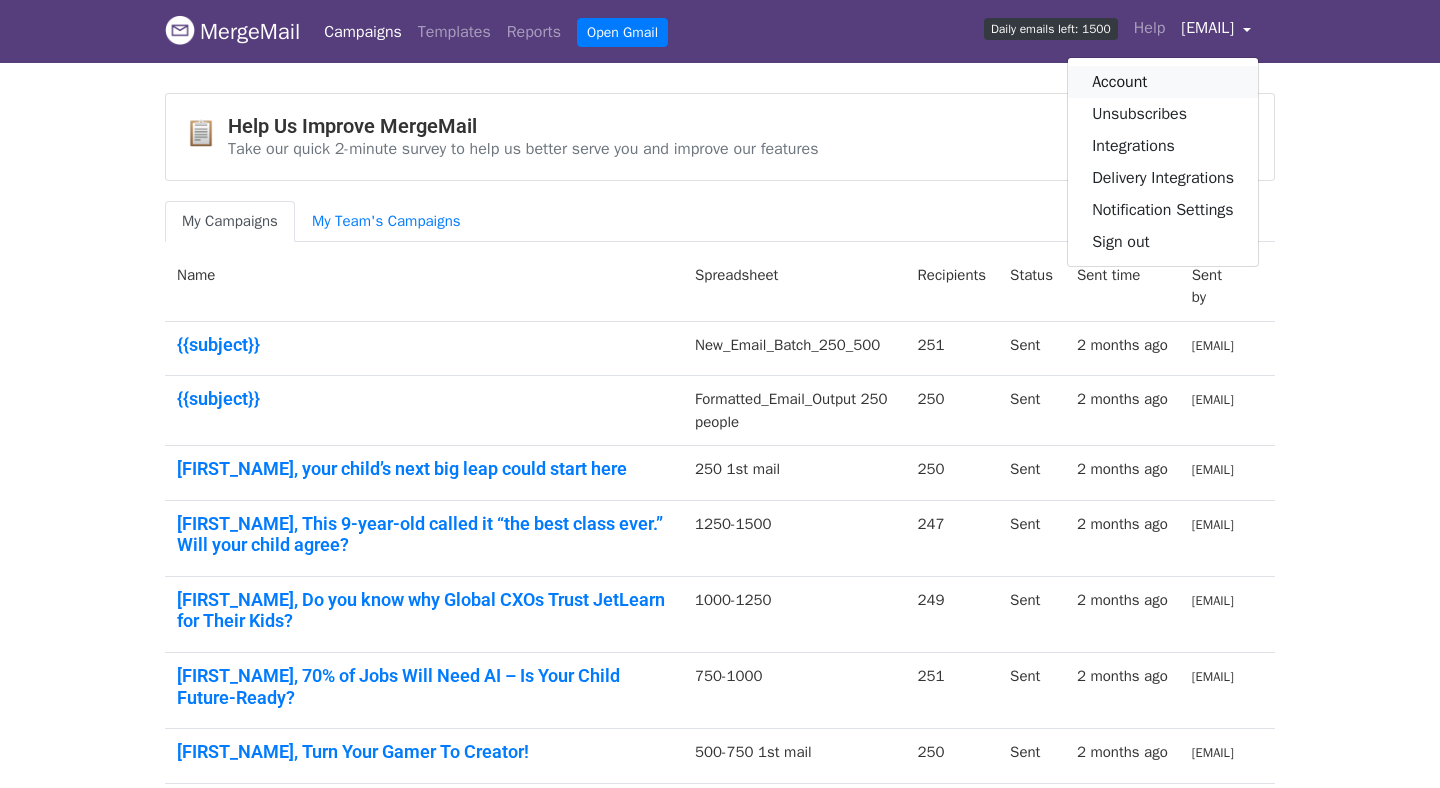 click on "Account" at bounding box center [1163, 82] 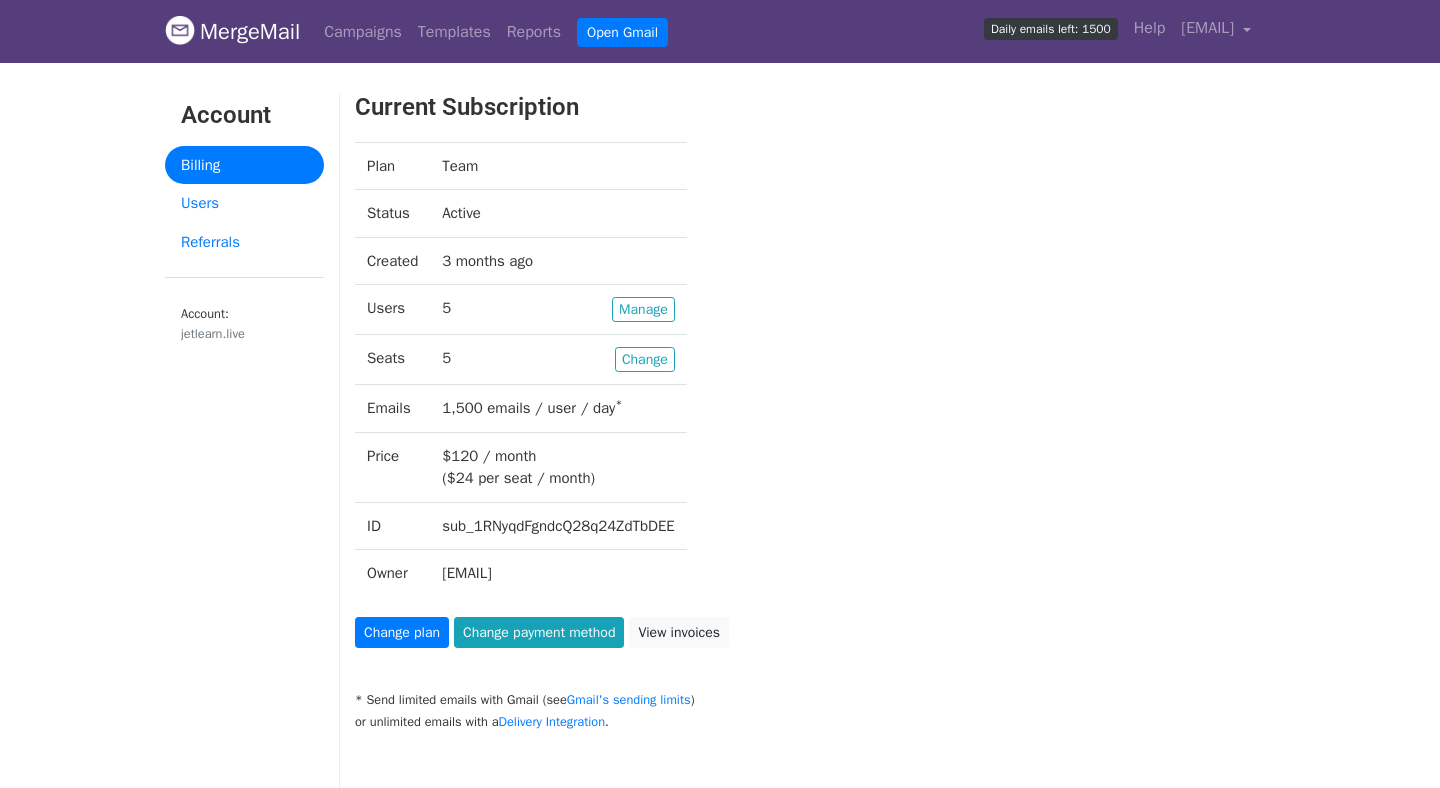 scroll, scrollTop: 0, scrollLeft: 0, axis: both 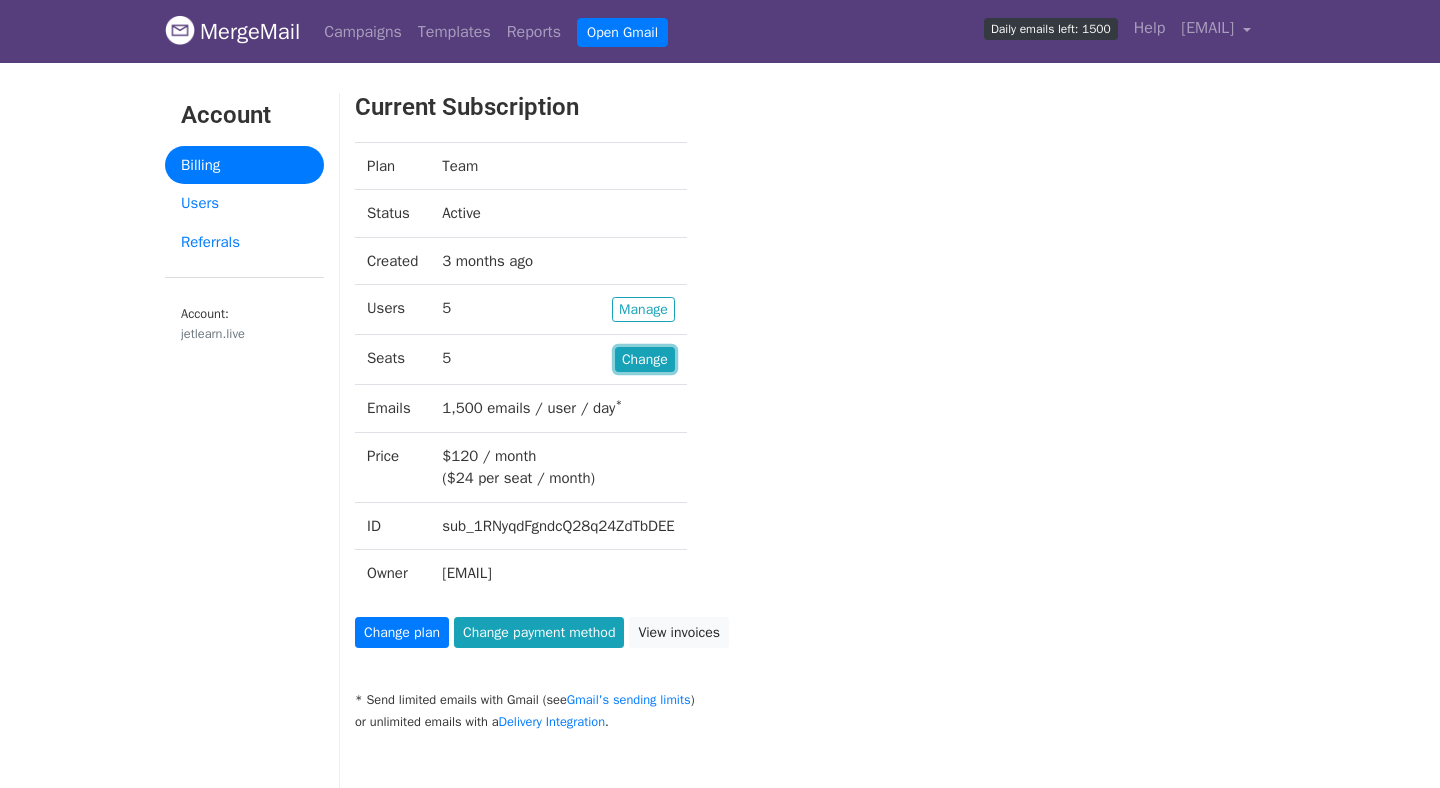 click on "Change" at bounding box center [645, 359] 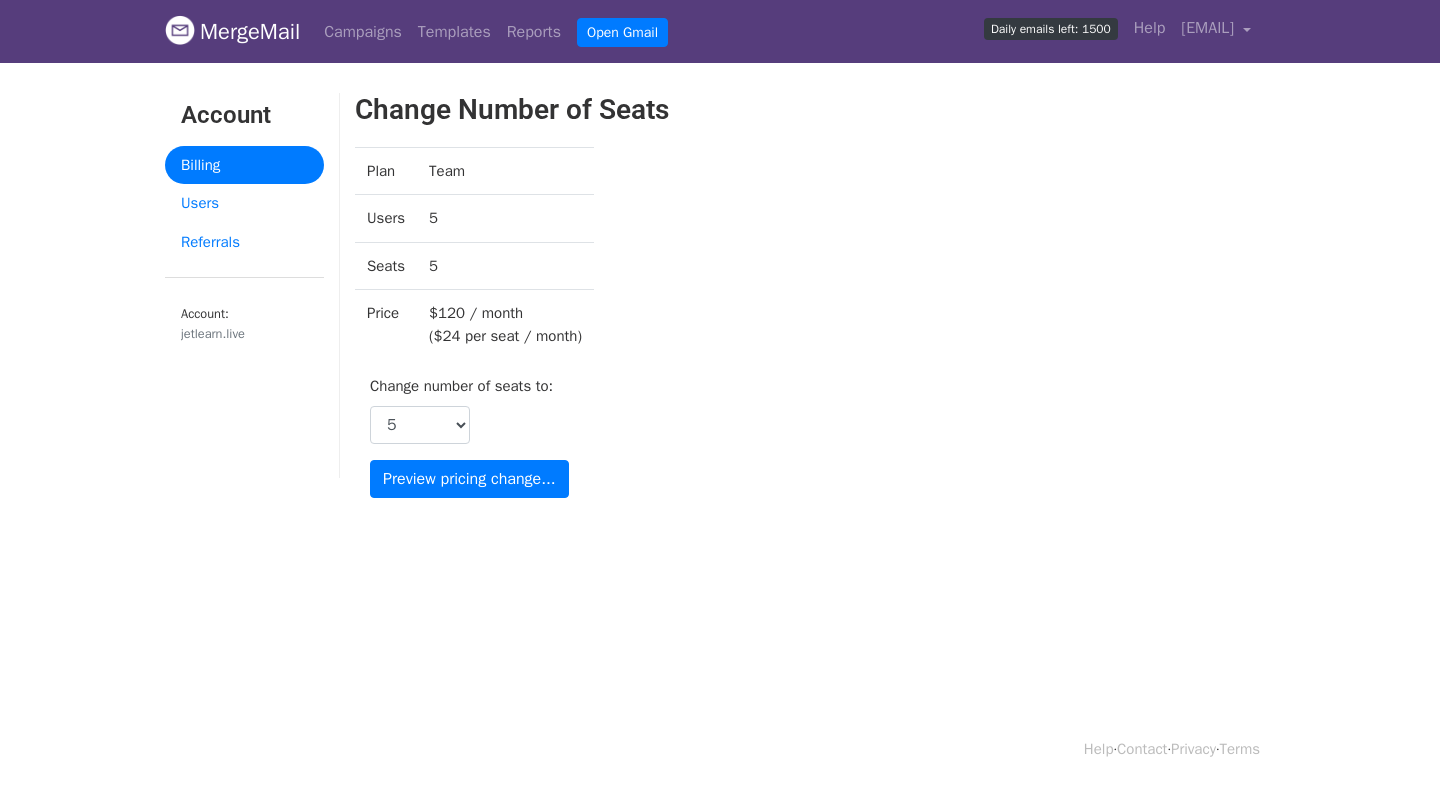 scroll, scrollTop: 0, scrollLeft: 0, axis: both 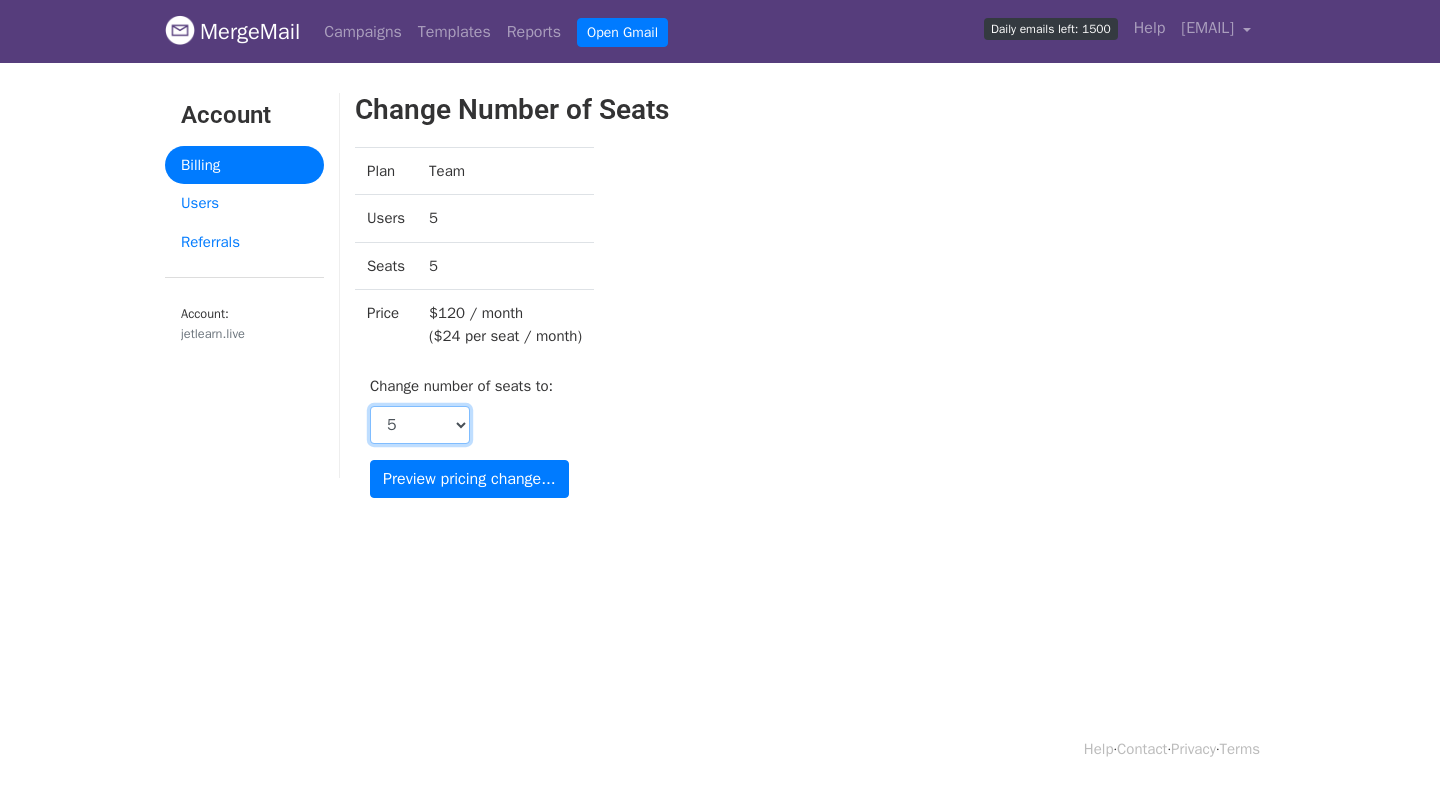 click on "1
2
3
4
5
6
7
8
9
10
11
12
13
14
15
16
17
18
19
20
21
22
23
24
25
26
27
28
29
30
31
32
33
34
35
36
37
38
39
40
41
42
43
44
45
46
47
48
49
50
51
52
53
54
55
56
57
58
59
60
61
62
63
64
65
66
67
68
69
70
71
72
73
74
75
76
77
78
79
80
81
82
83
84
85
86
87
88
89
90
91
92
93
94
95
96
97
98
99
100
101
102
103
104
105
106
107
108
109
110
111
112
113
114
115
116
117
118
119
120
121
122
123
124
125
126
127
128
129
130
131
132
133
134
135
136
137
138
139
140
141
142
143
144
145
146
147
148
149
150
151
152
153
154
155
156
157
158
159
160
161
162
163
164
165
166
167
168
169
170
171
172
173
174
175
176
177
178
179
180
181
182
183
184
185
186
187
188
189" at bounding box center [420, 425] 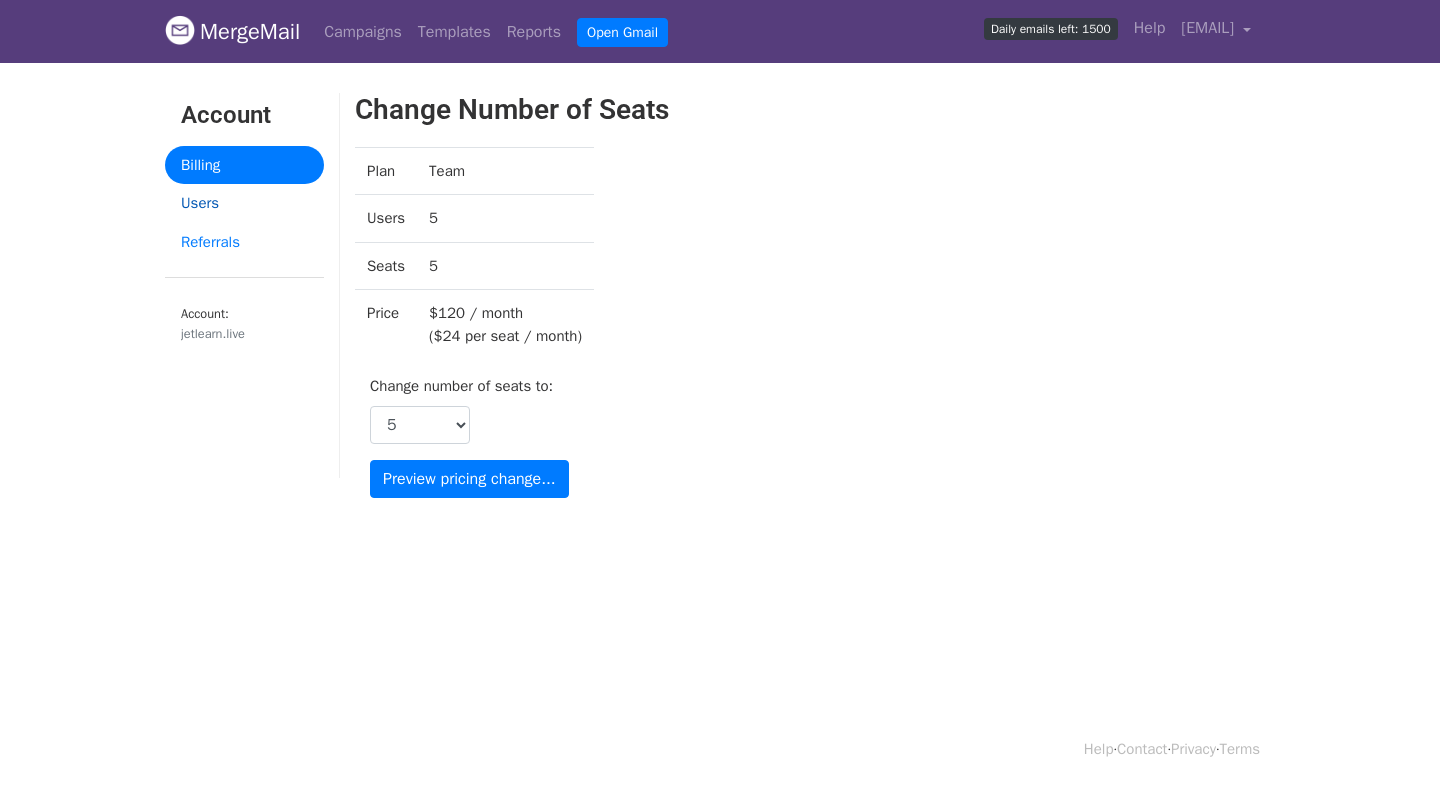 click on "Users" at bounding box center [244, 203] 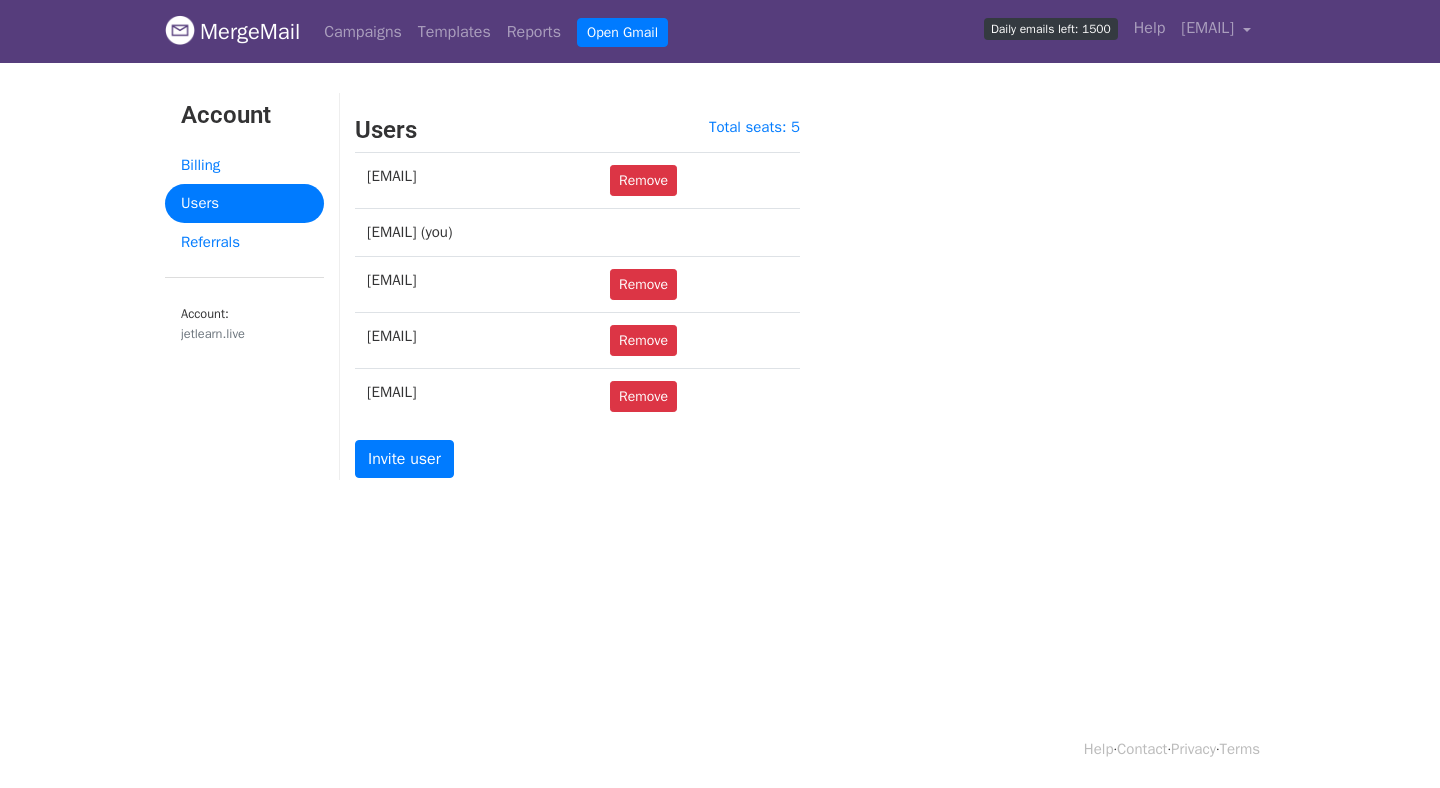 scroll, scrollTop: 0, scrollLeft: 0, axis: both 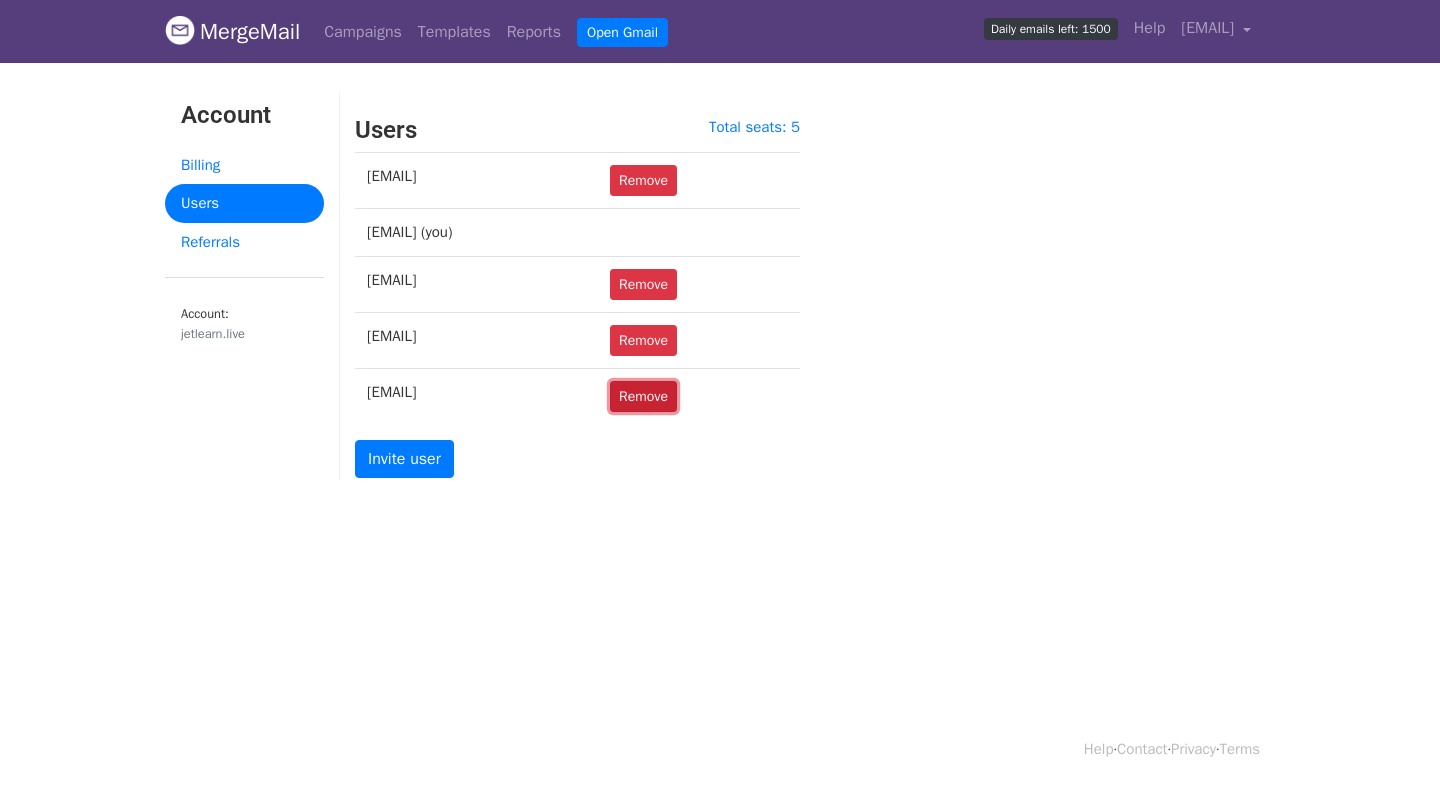 click on "Remove" at bounding box center [643, 396] 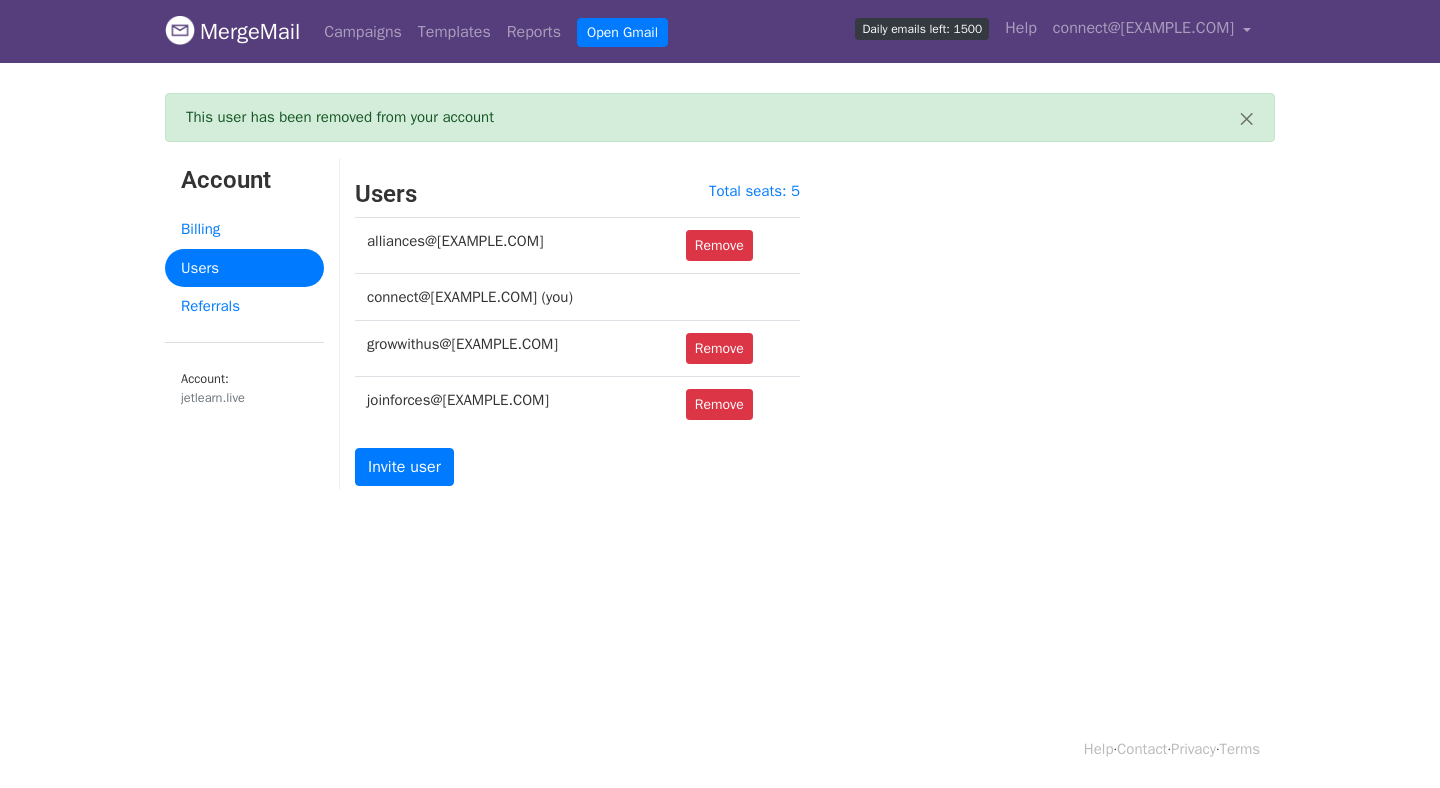 scroll, scrollTop: 0, scrollLeft: 0, axis: both 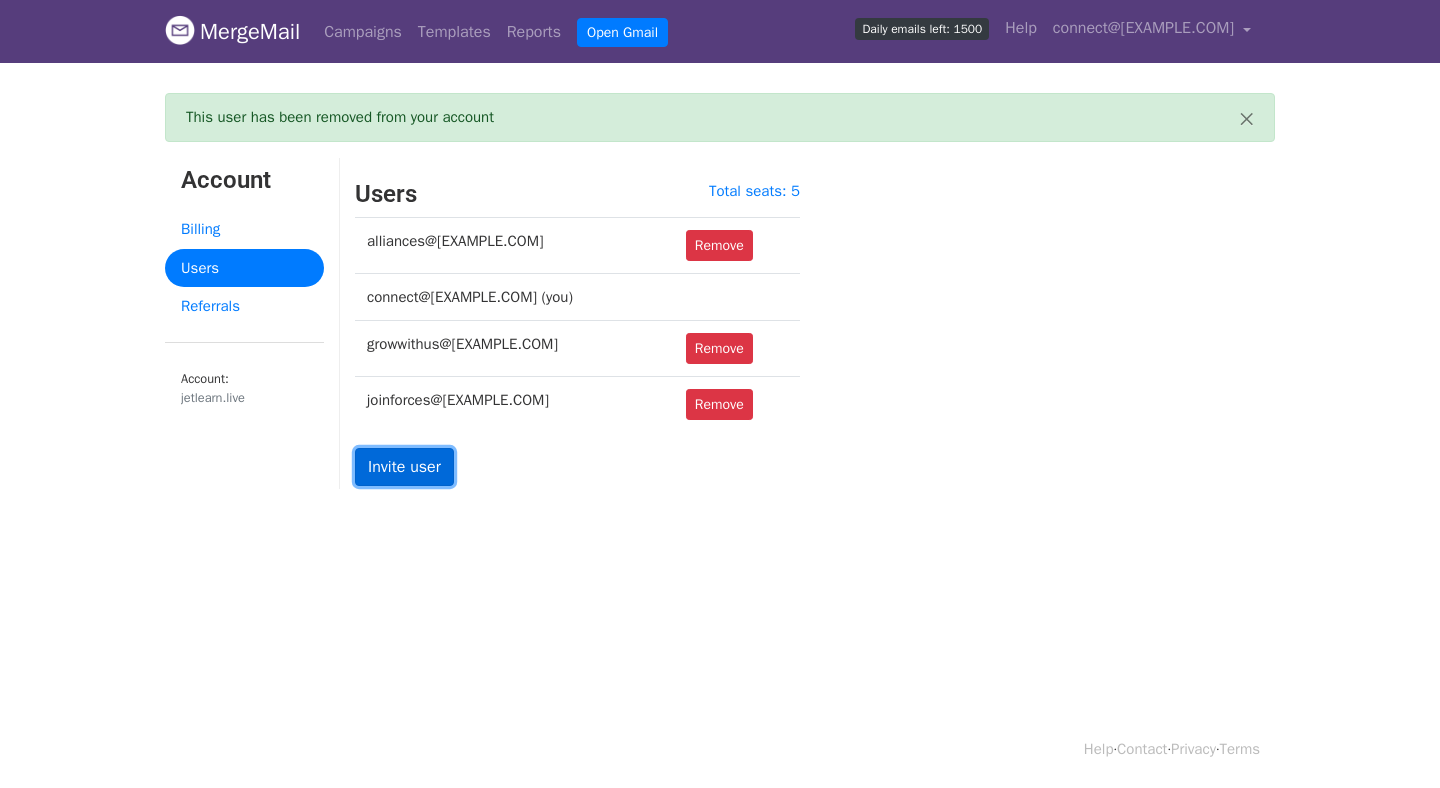 click on "Invite user" at bounding box center [404, 467] 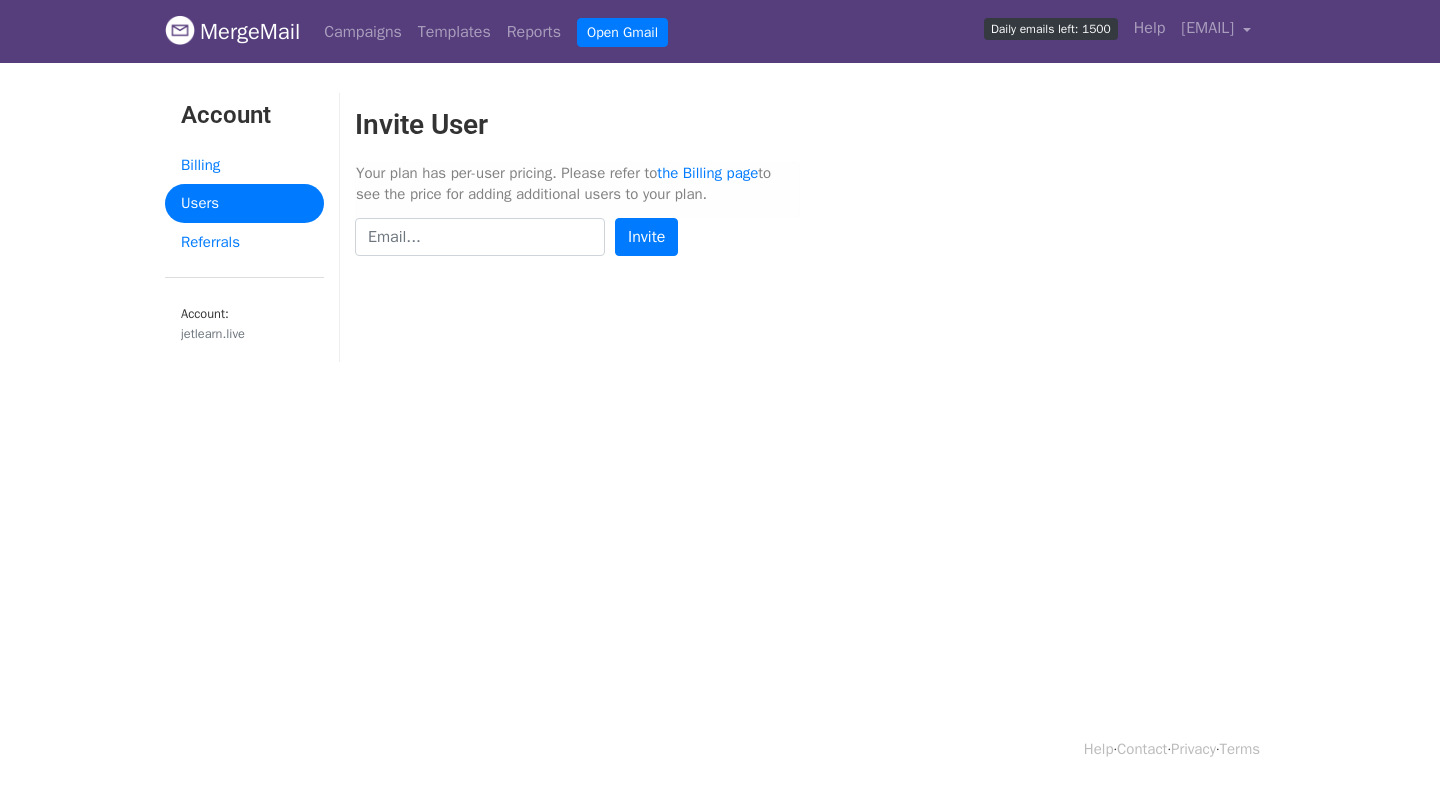 scroll, scrollTop: 0, scrollLeft: 0, axis: both 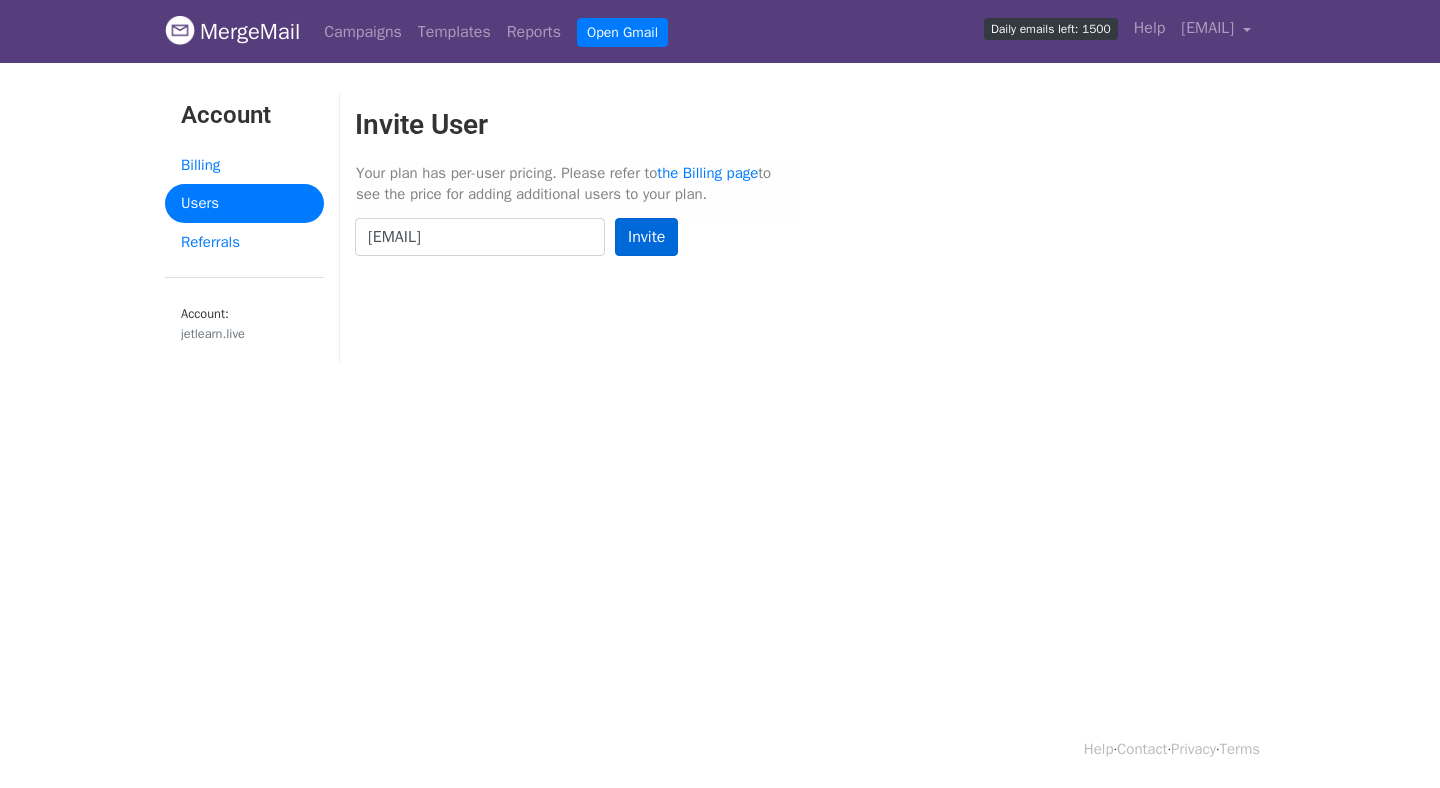 type on "[EMAIL]" 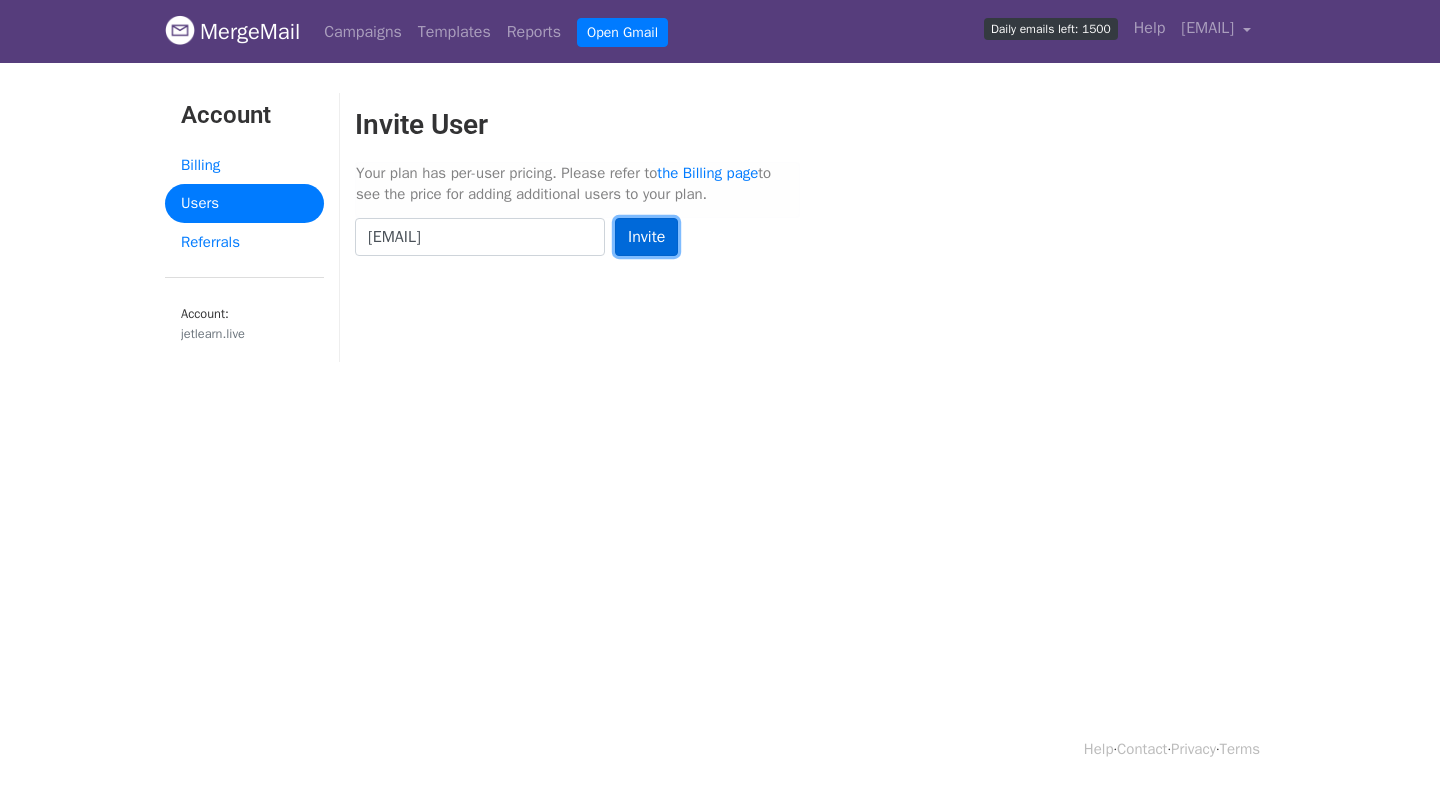 click on "Invite" at bounding box center (646, 237) 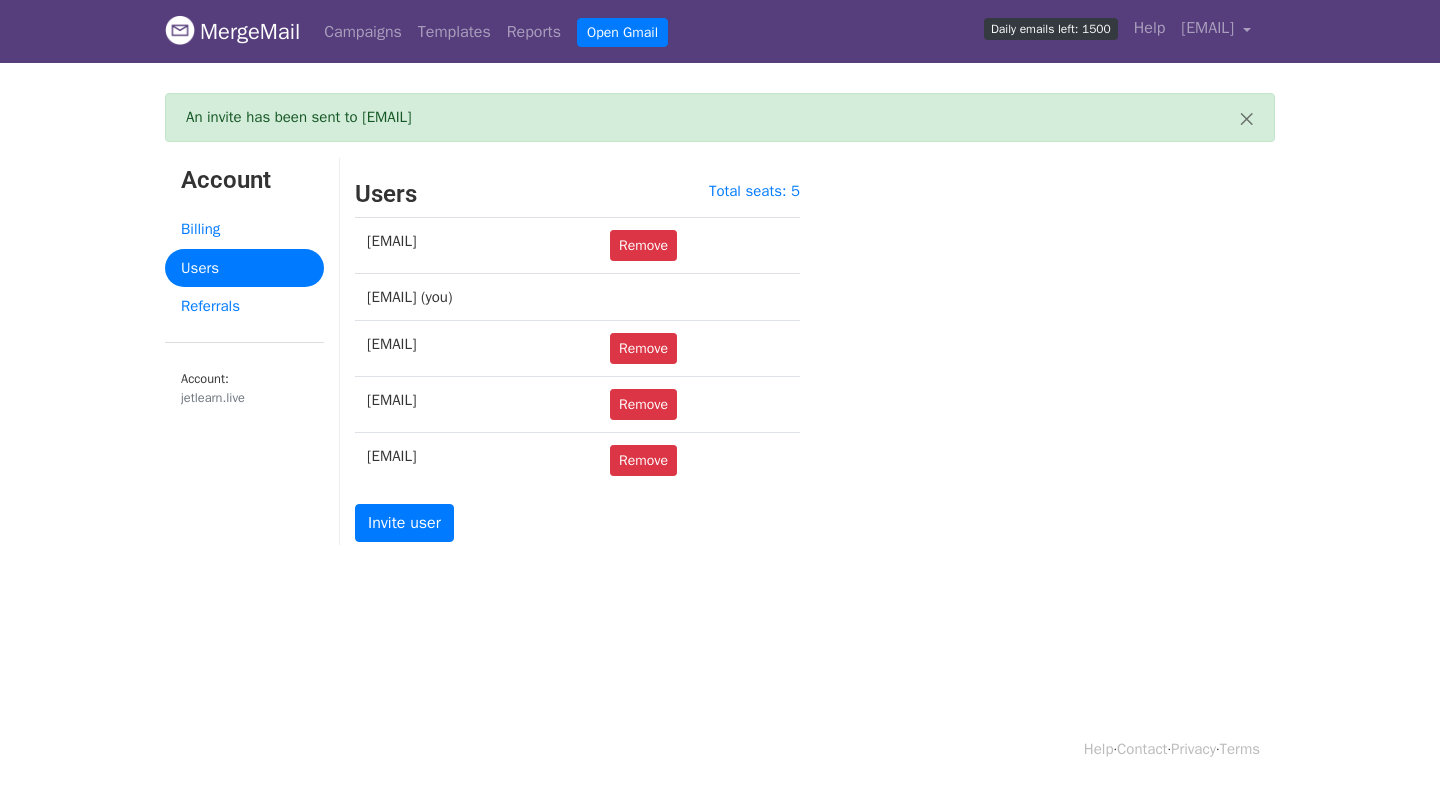 scroll, scrollTop: 0, scrollLeft: 0, axis: both 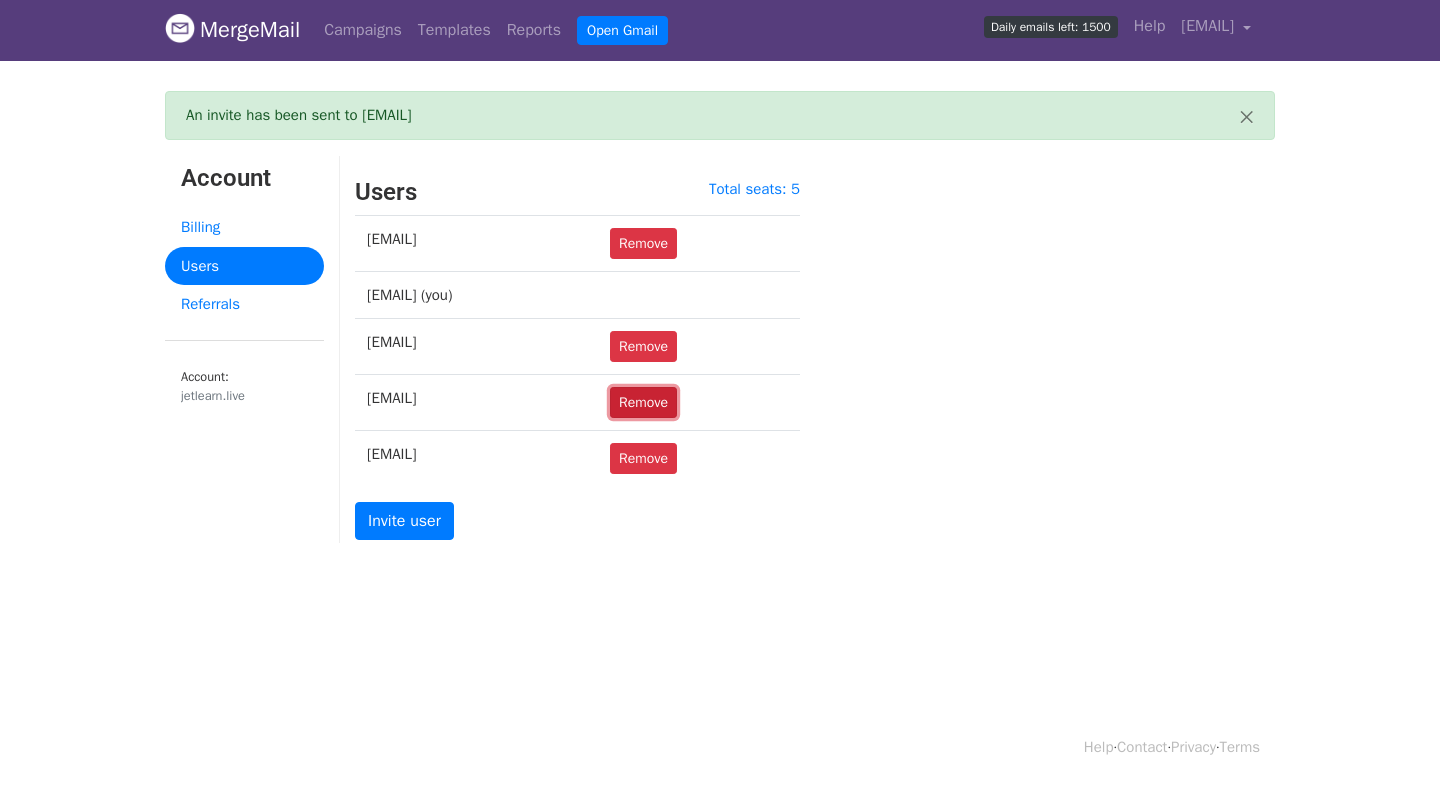 click on "Remove" at bounding box center [643, 402] 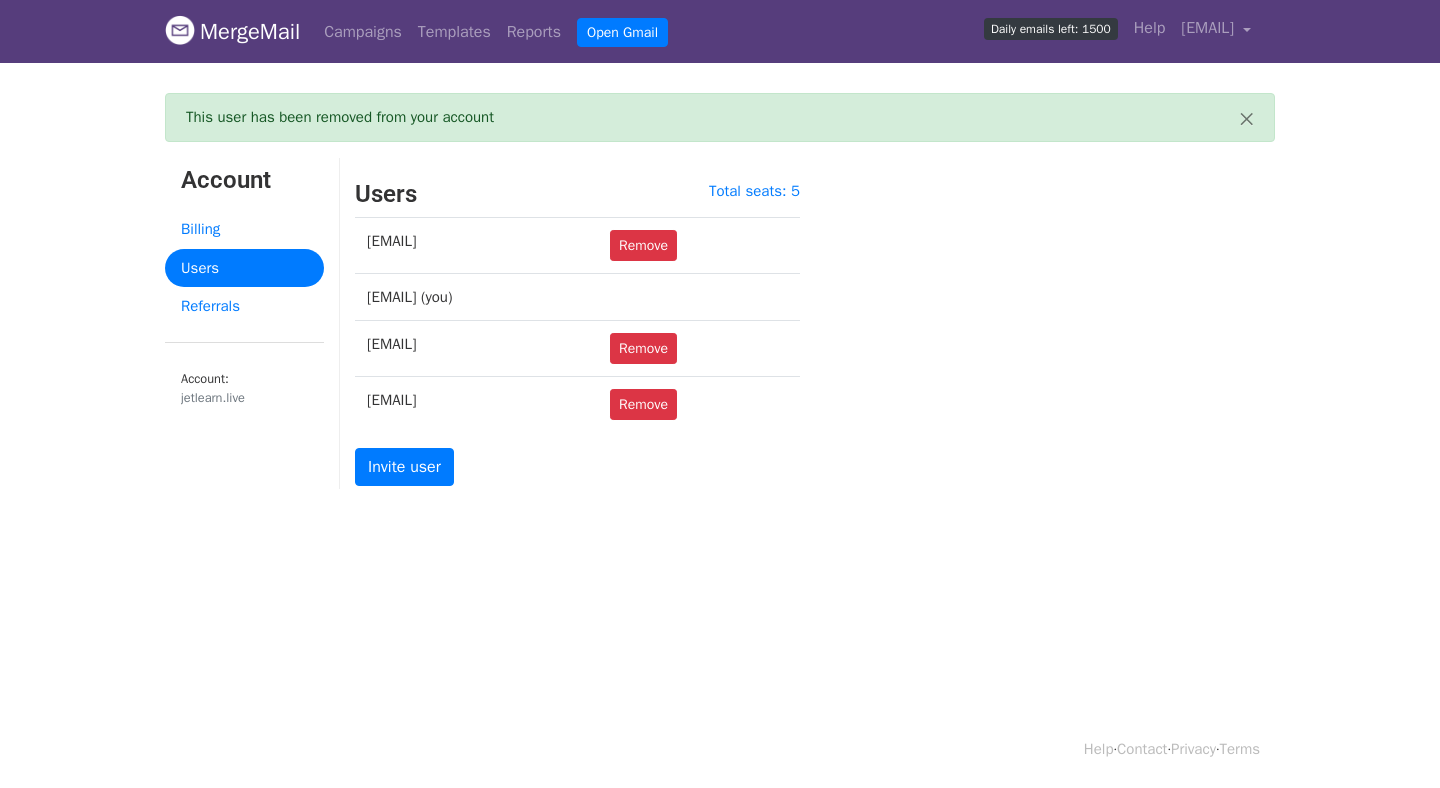 scroll, scrollTop: 0, scrollLeft: 0, axis: both 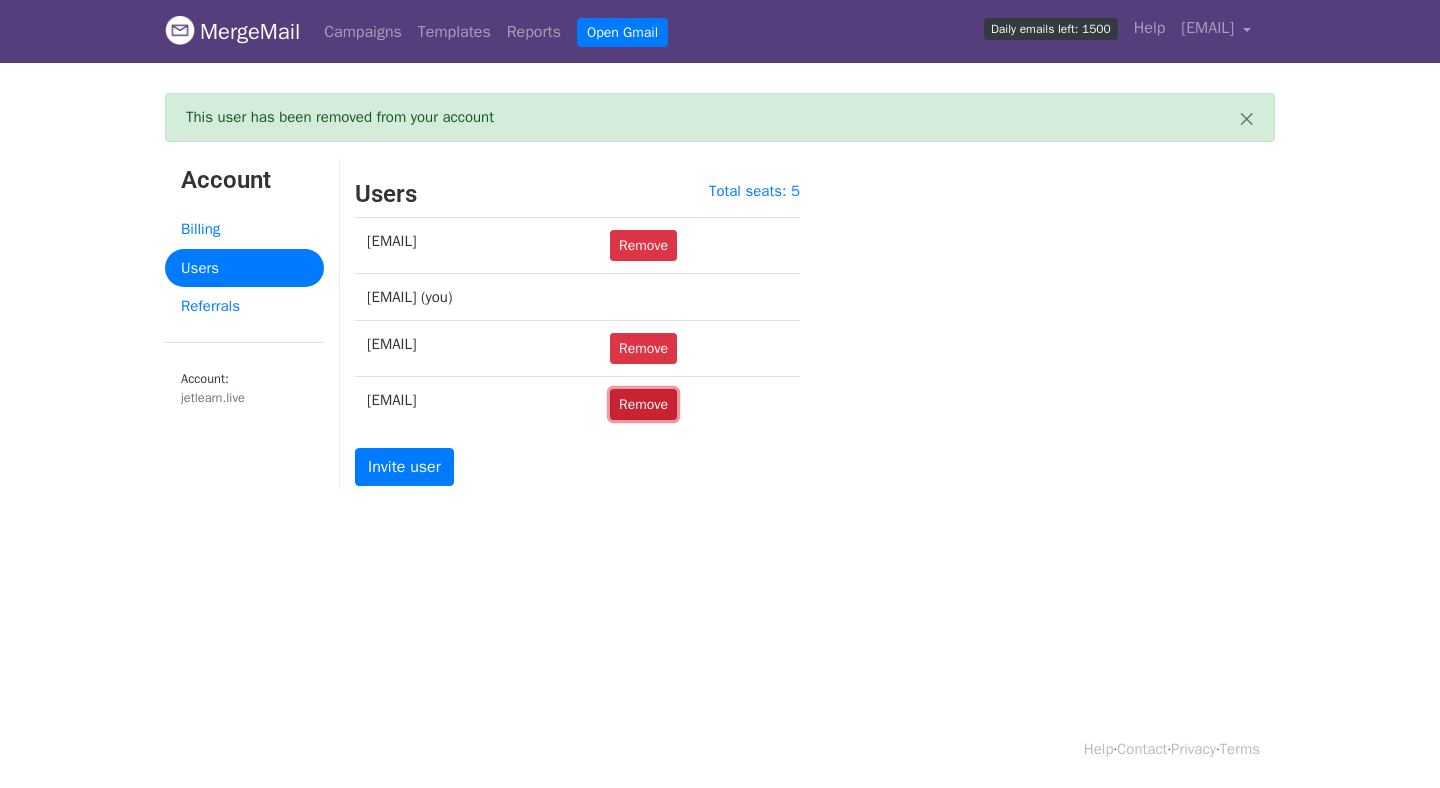 click on "Remove" at bounding box center (643, 404) 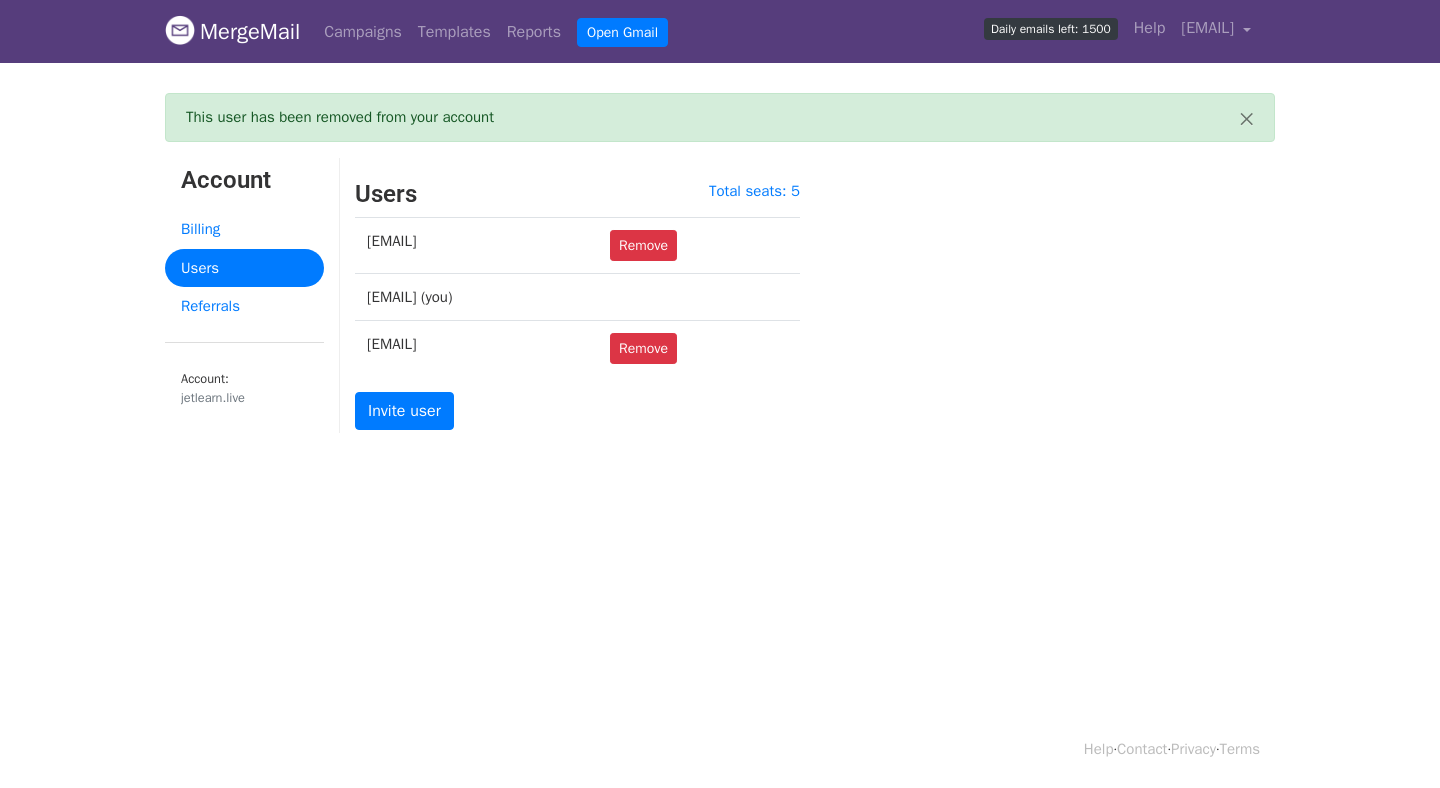 scroll, scrollTop: 0, scrollLeft: 0, axis: both 